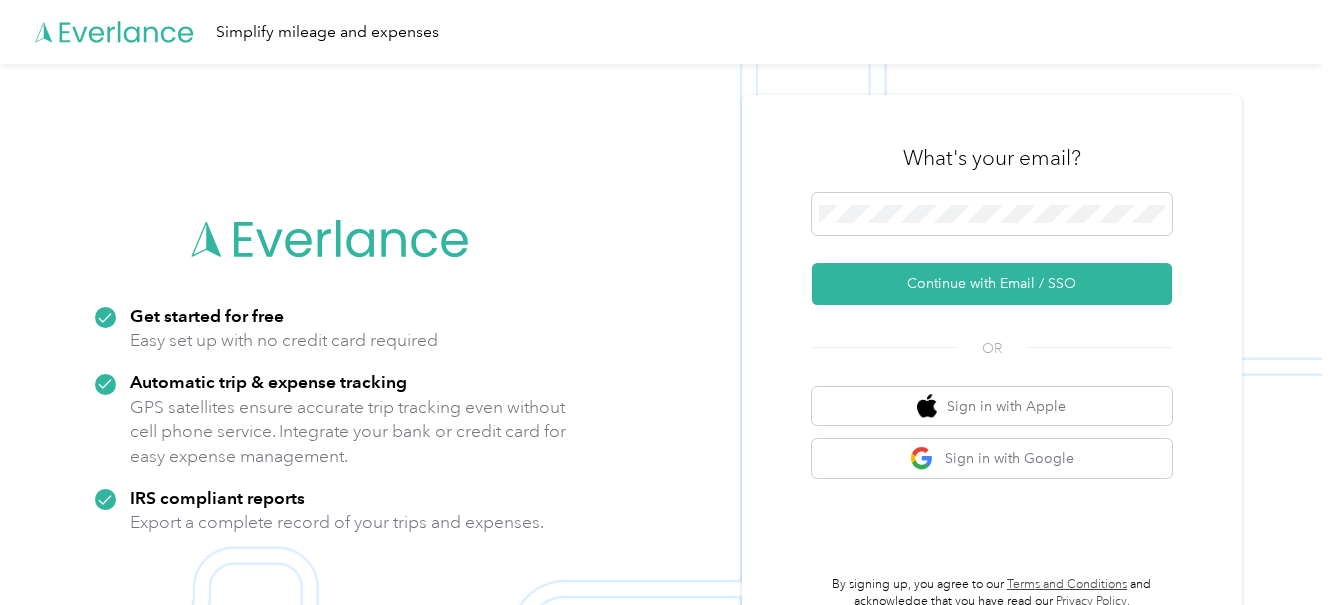 scroll, scrollTop: 0, scrollLeft: 0, axis: both 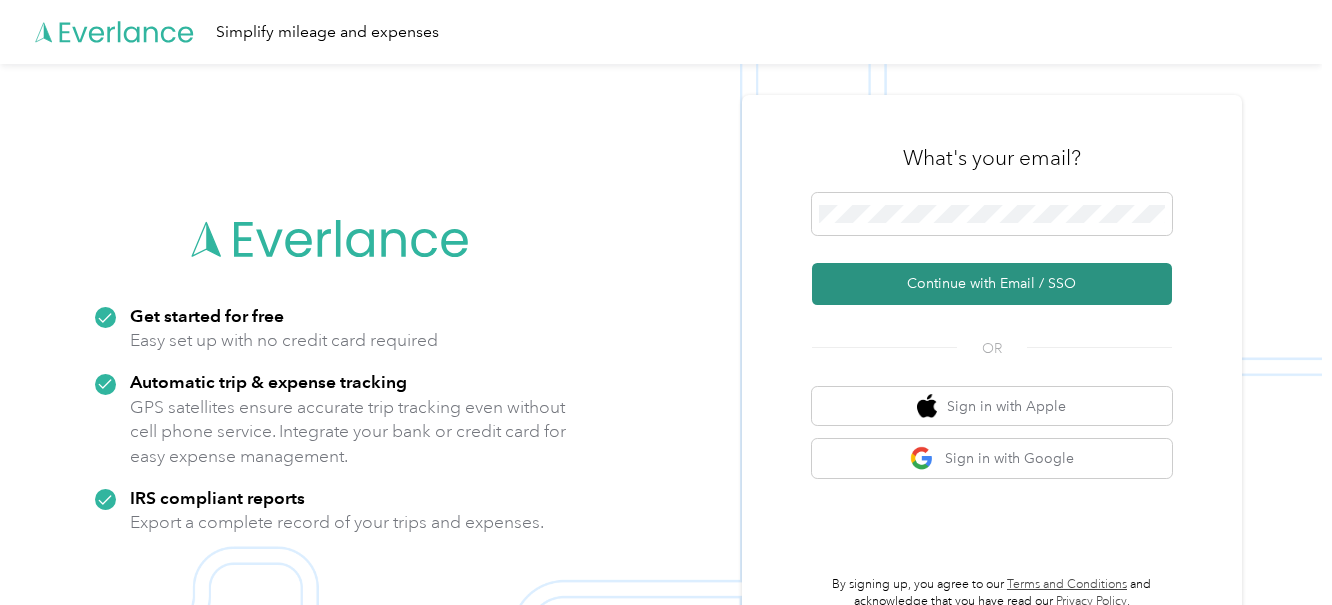 click on "Continue with Email / SSO" at bounding box center (992, 284) 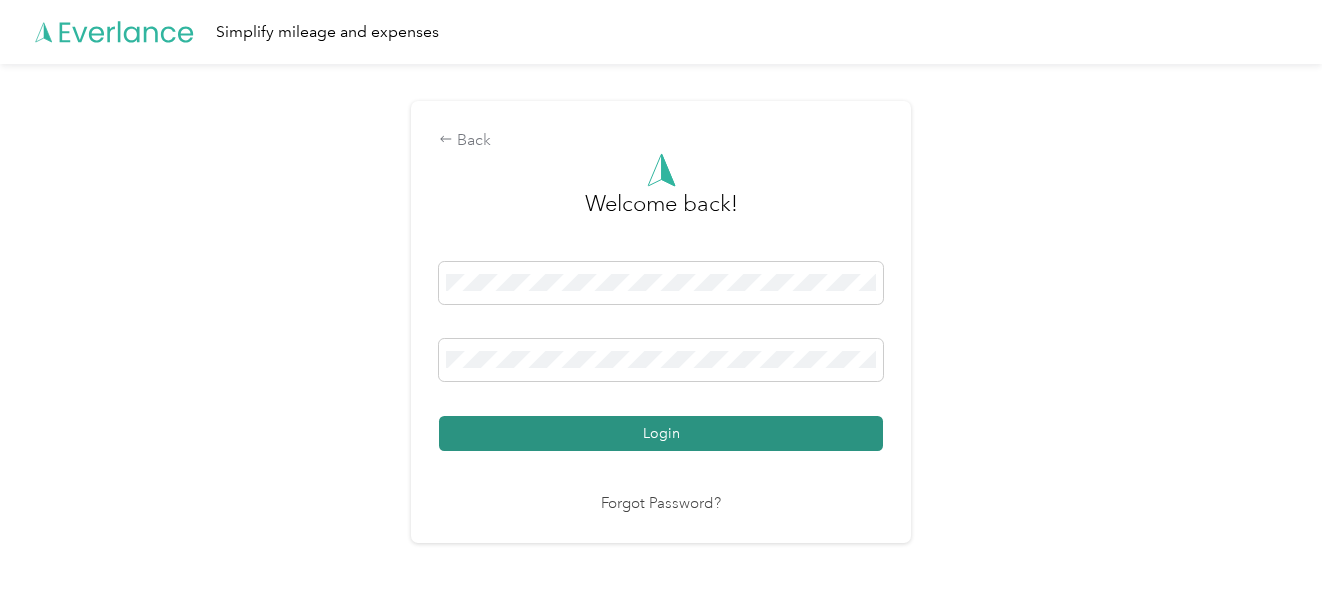 click on "Login" at bounding box center [661, 433] 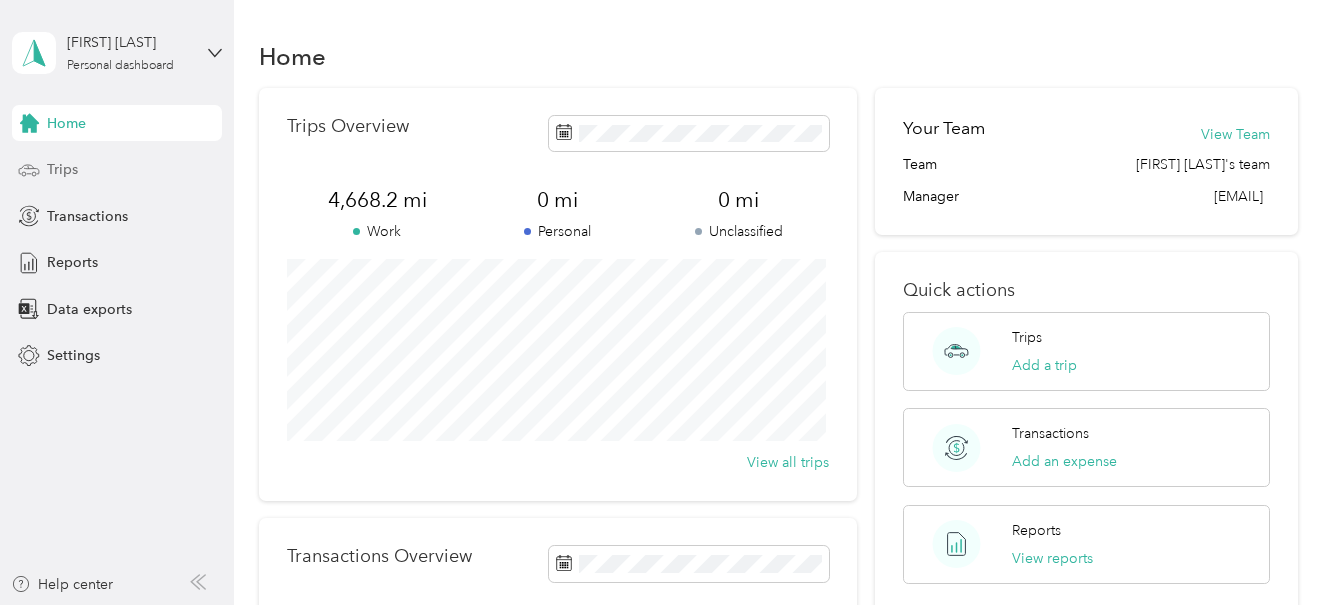 click on "Trips" at bounding box center (62, 169) 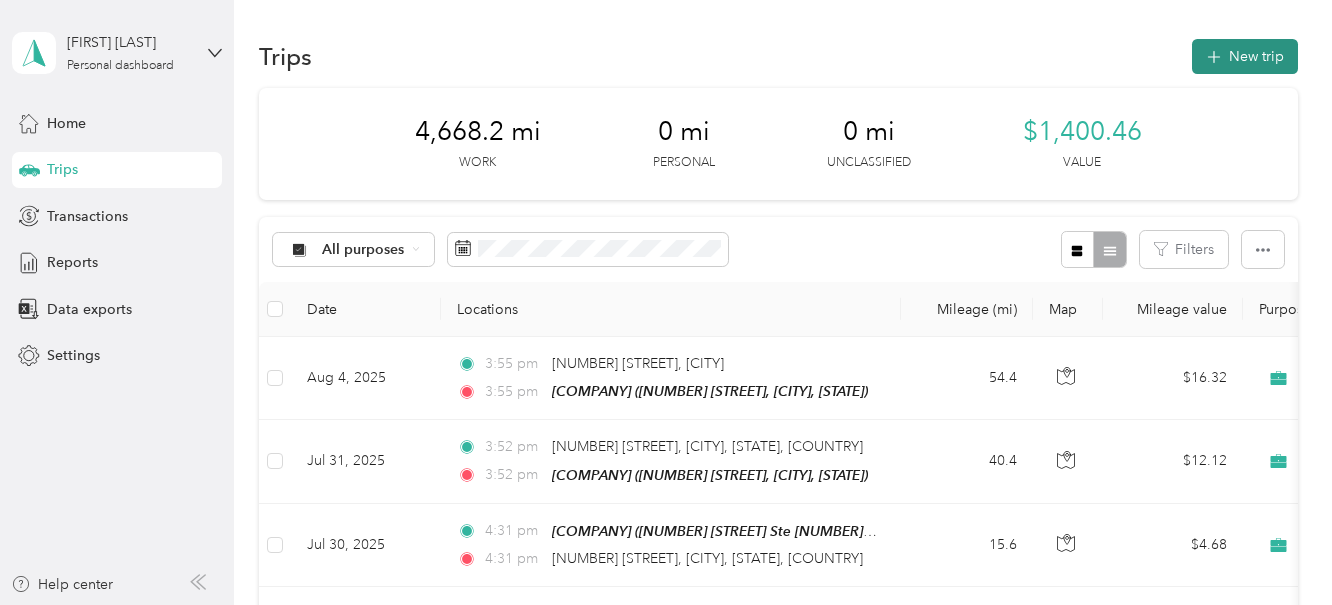 click on "New trip" at bounding box center [1245, 56] 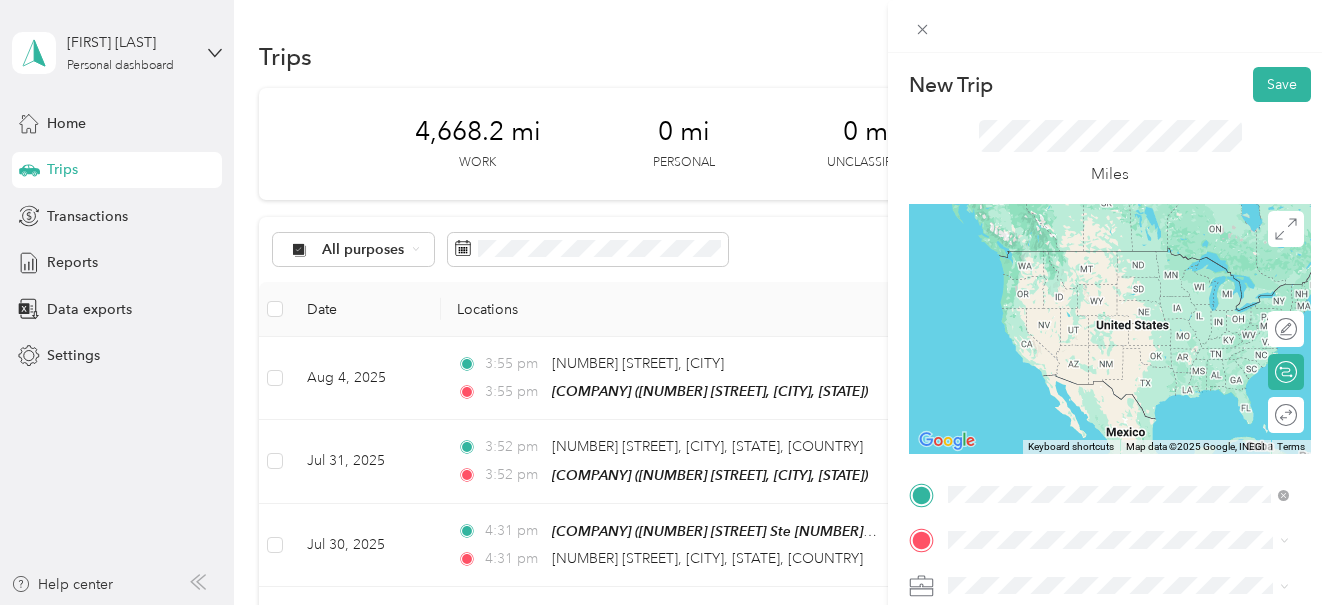 click on "[NUMBER] [STREET]
[CITY], [STATE] [POSTAL_CODE], [COUNTRY]" at bounding box center [1130, 259] 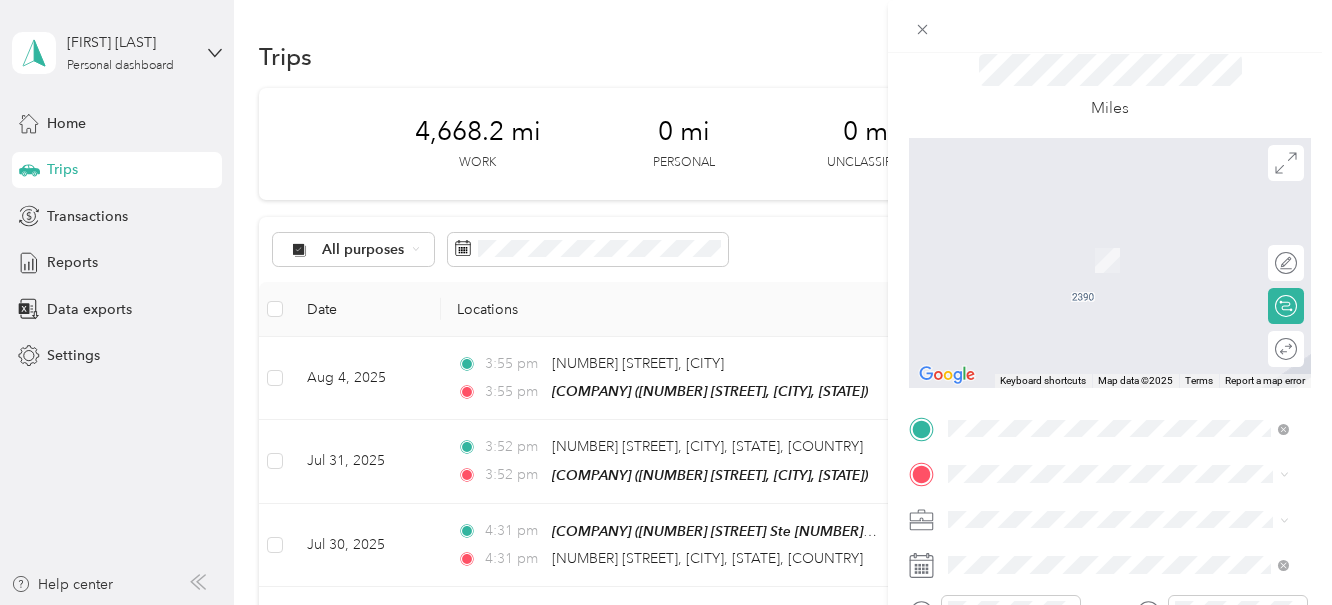 scroll, scrollTop: 100, scrollLeft: 0, axis: vertical 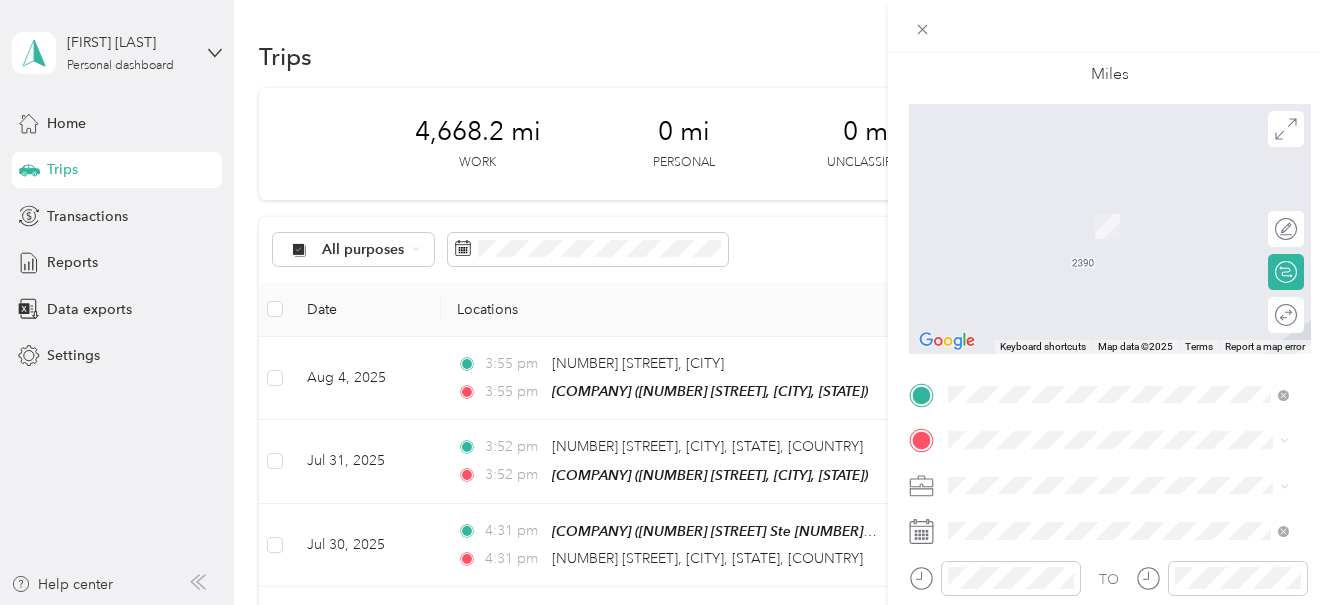 click on "[NUMBER] [STREET]
[CITY], [STATE] [POSTAL_CODE], [COUNTRY]" at bounding box center [1130, 332] 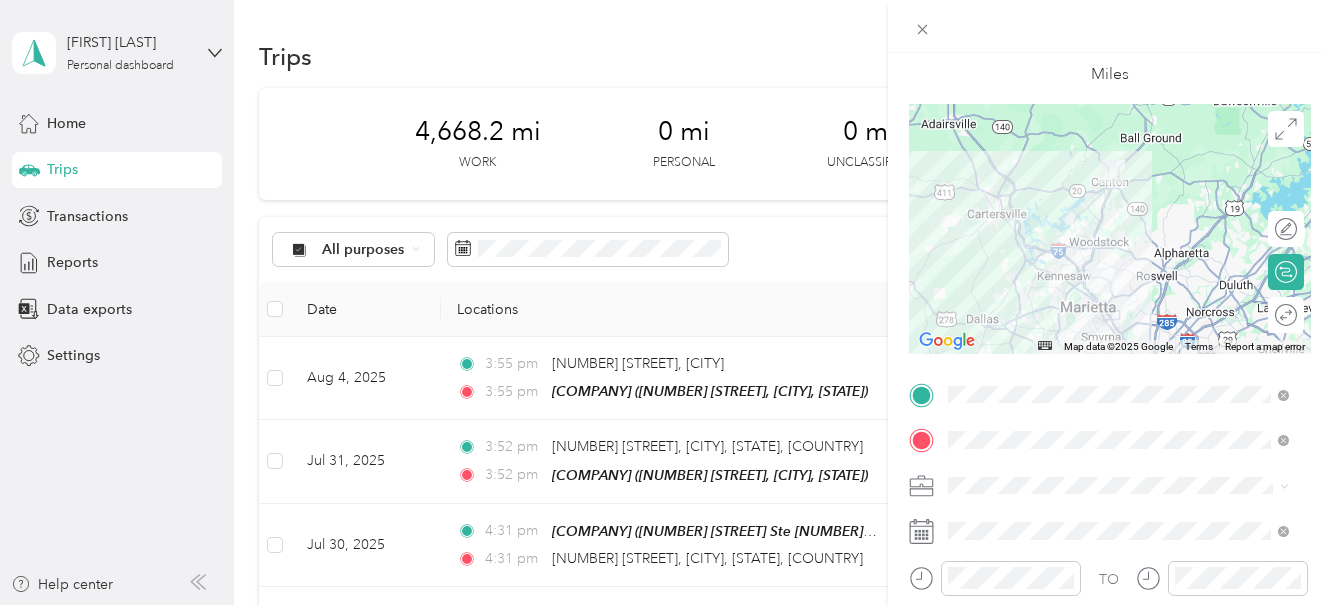 scroll, scrollTop: 0, scrollLeft: 0, axis: both 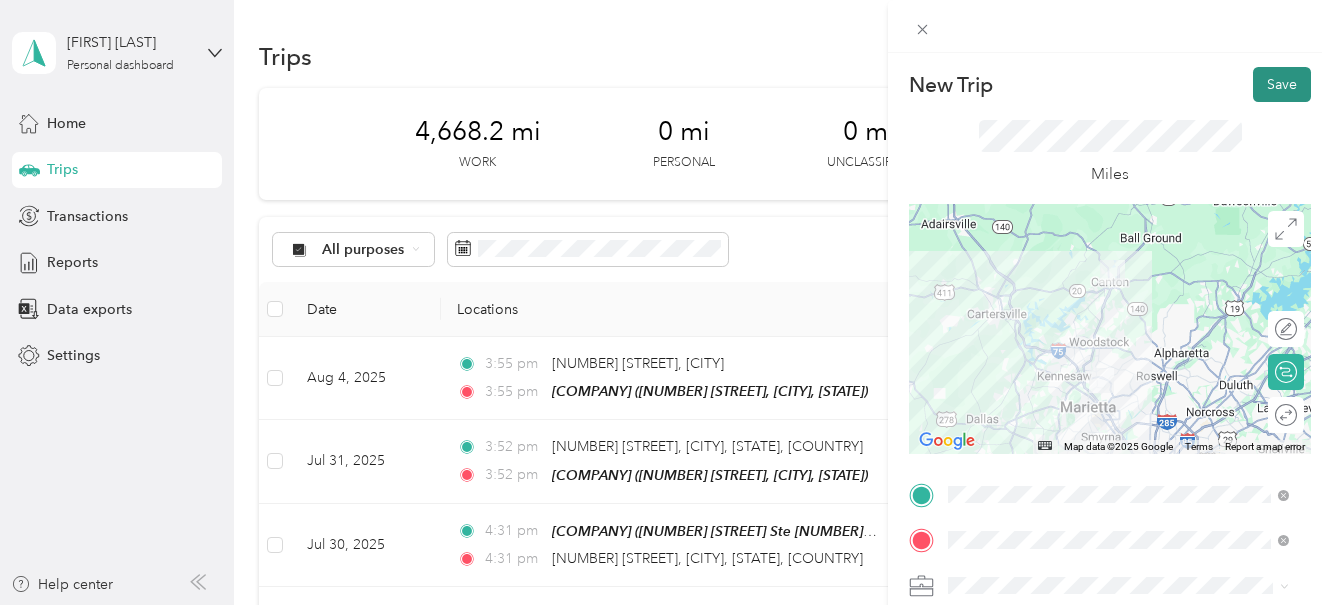 click on "Save" at bounding box center (1282, 84) 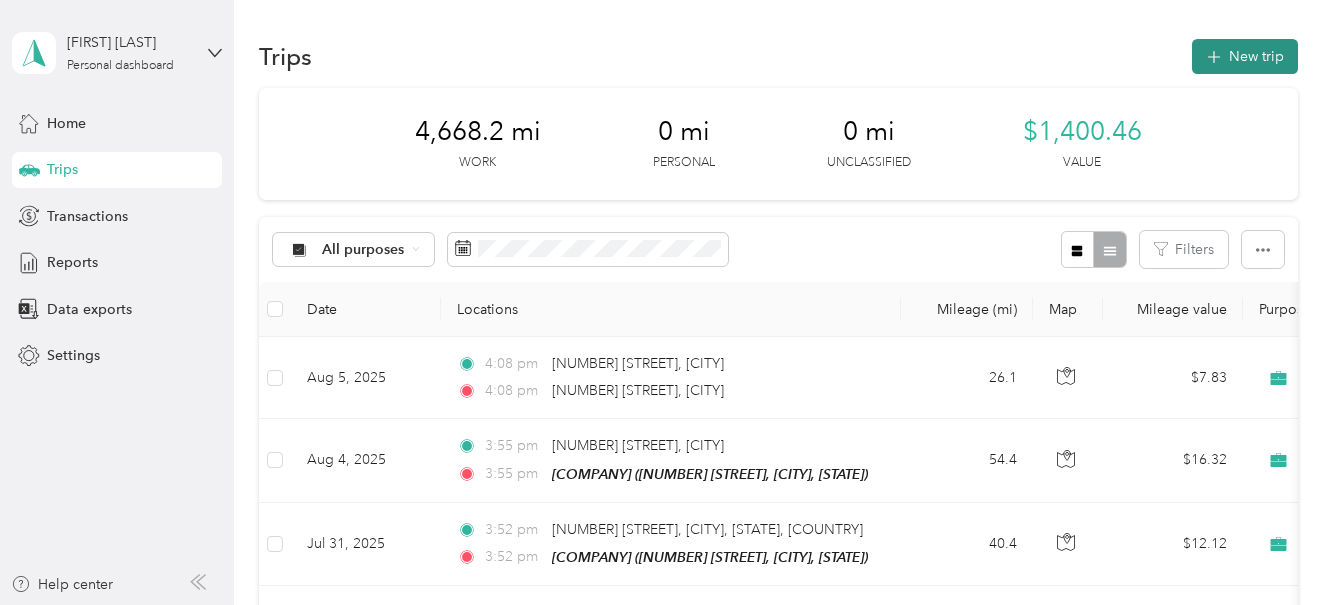 click on "New trip" at bounding box center [1245, 56] 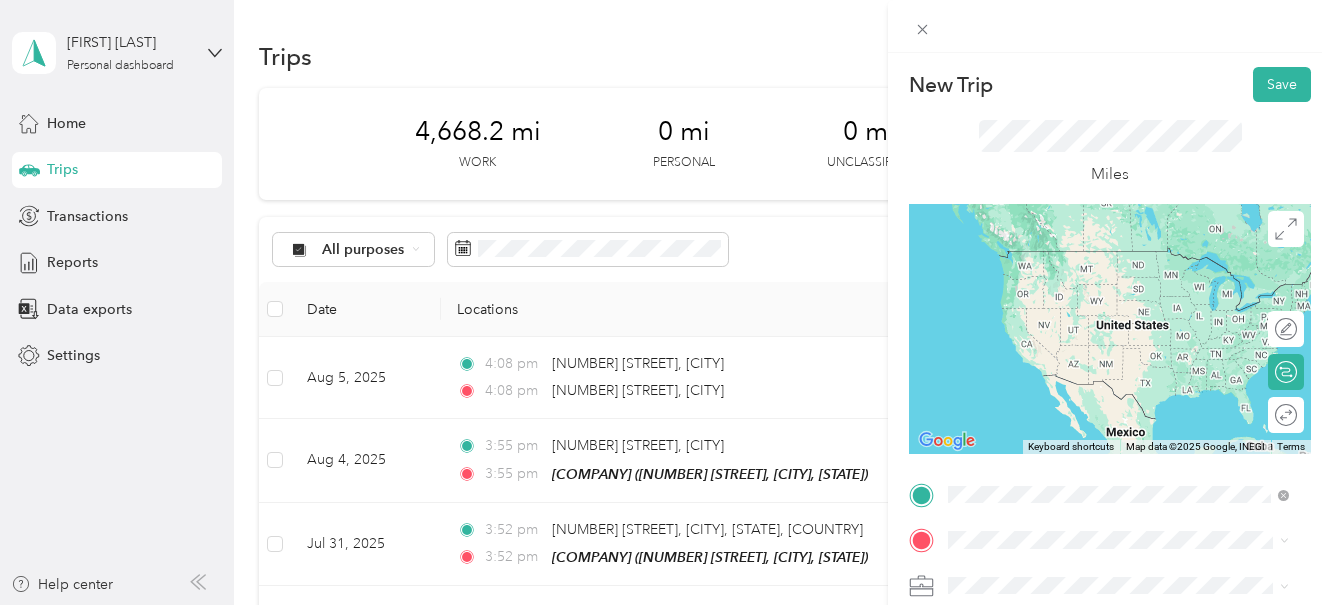 click on "[NUMBER] [STREET]
[CITY], [STATE] [POSTAL_CODE], [COUNTRY]" at bounding box center (1130, 259) 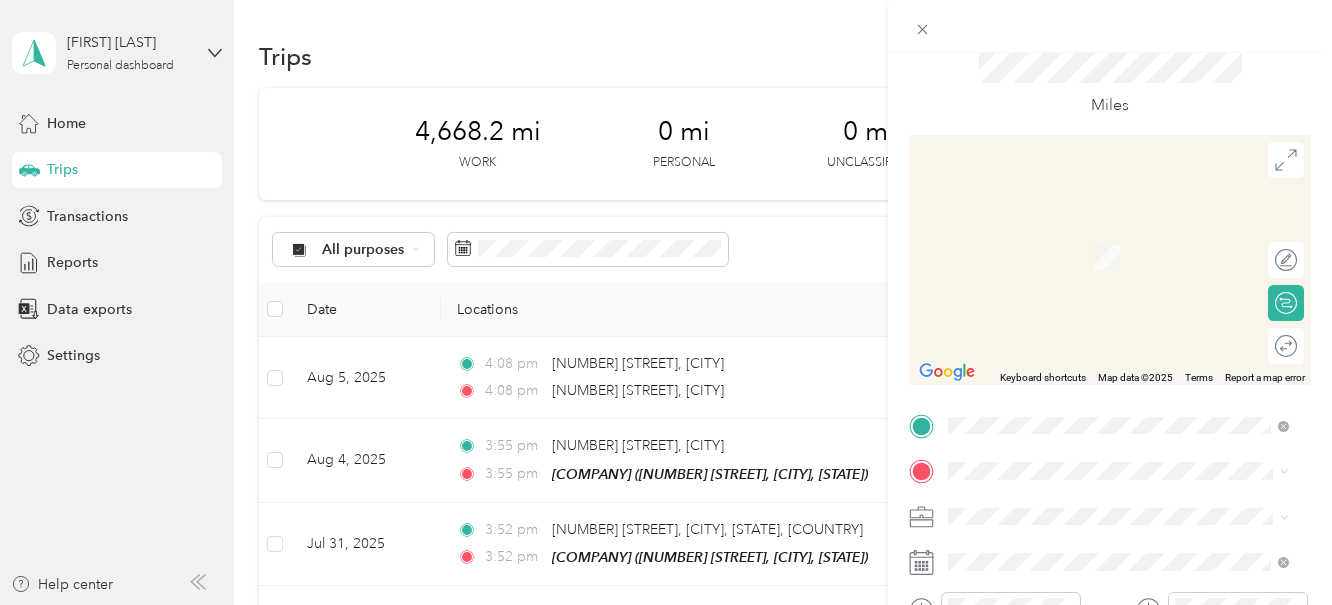 scroll, scrollTop: 100, scrollLeft: 0, axis: vertical 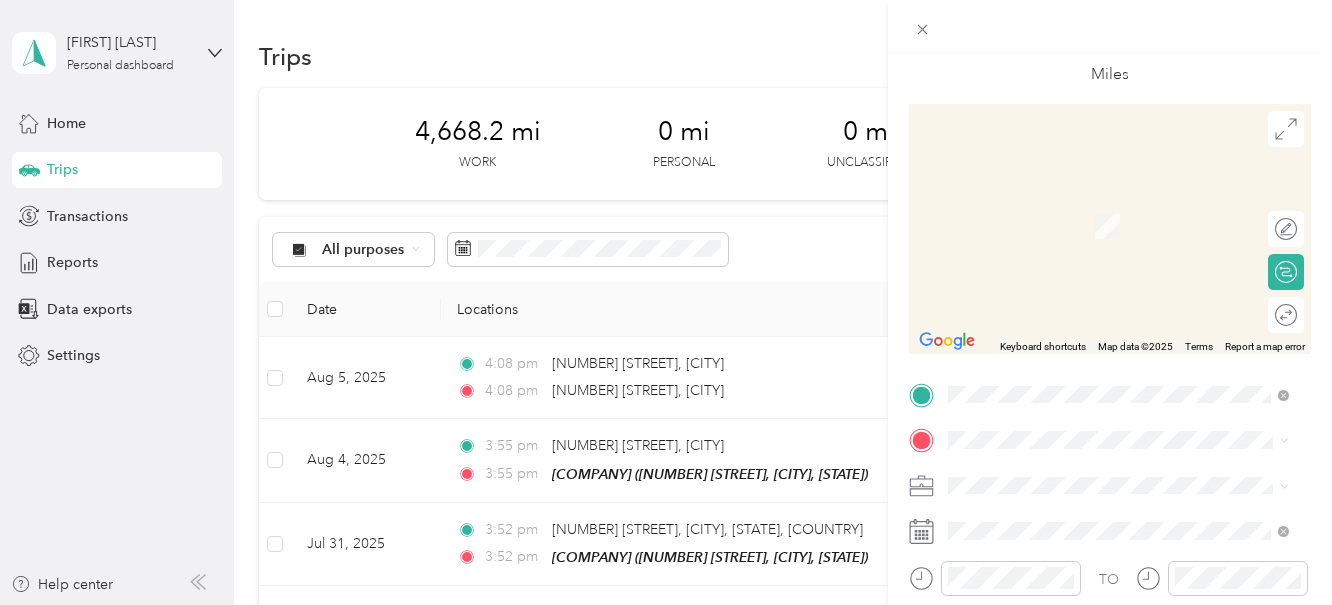 click on "[NUMBER] [STREET]
[CITY], [STATE] [POSTAL_CODE], [COUNTRY]" at bounding box center (1130, 204) 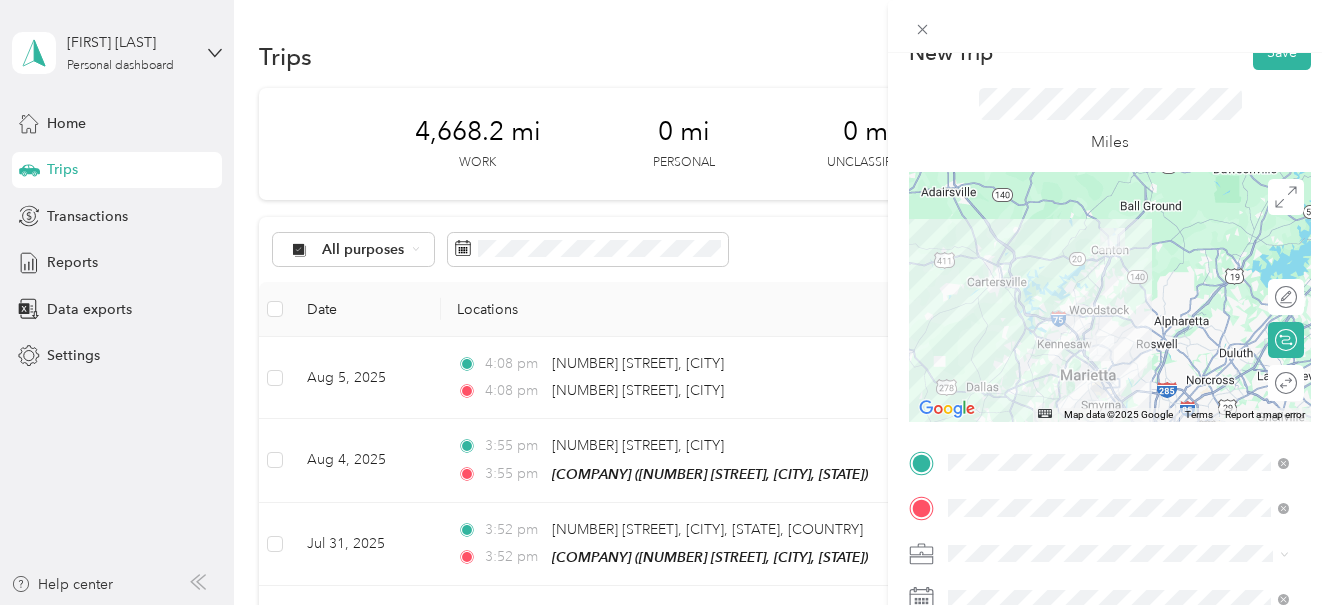 scroll, scrollTop: 0, scrollLeft: 0, axis: both 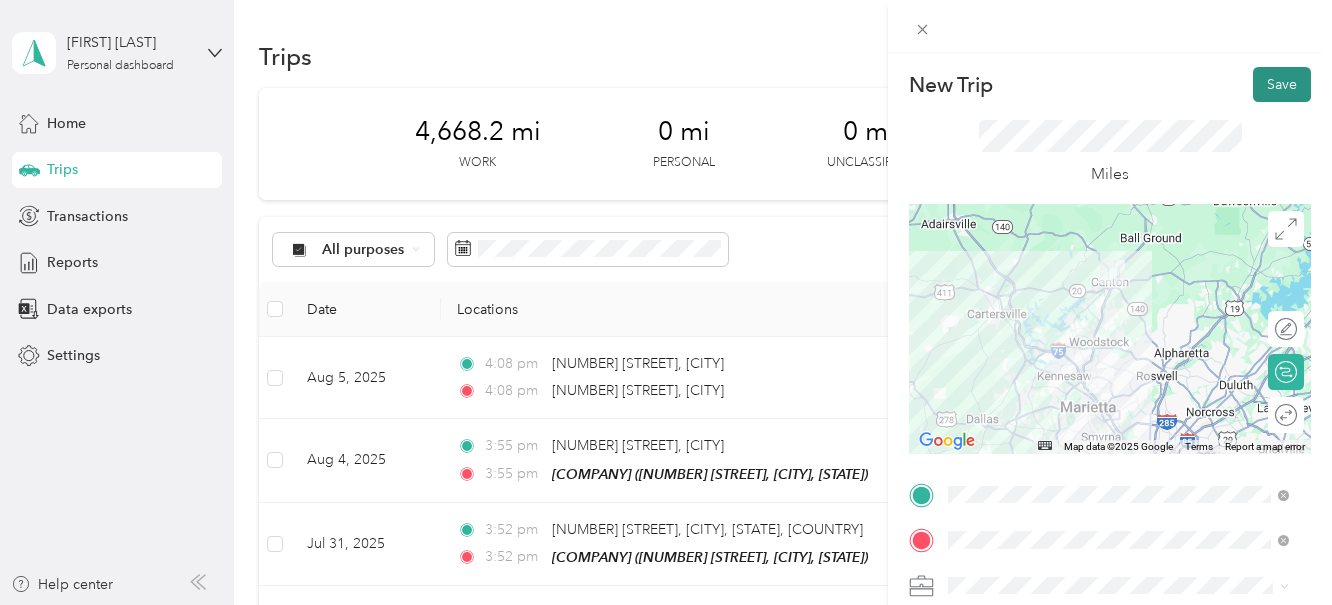 click on "Save" at bounding box center (1282, 84) 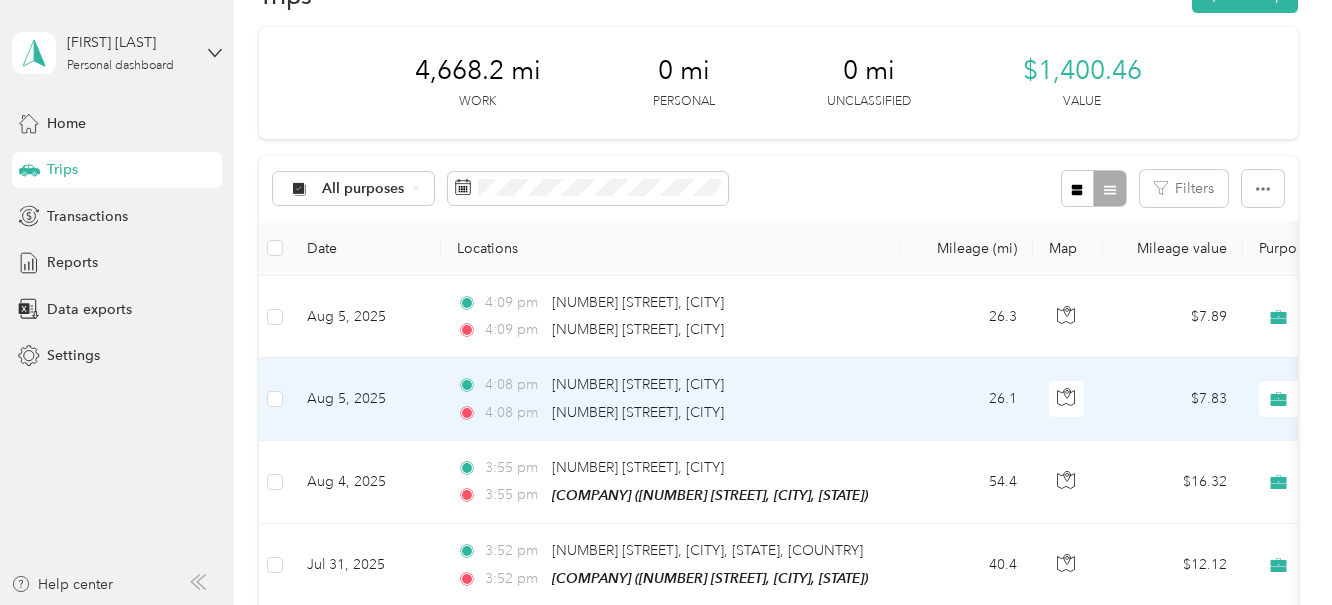 scroll, scrollTop: 0, scrollLeft: 0, axis: both 